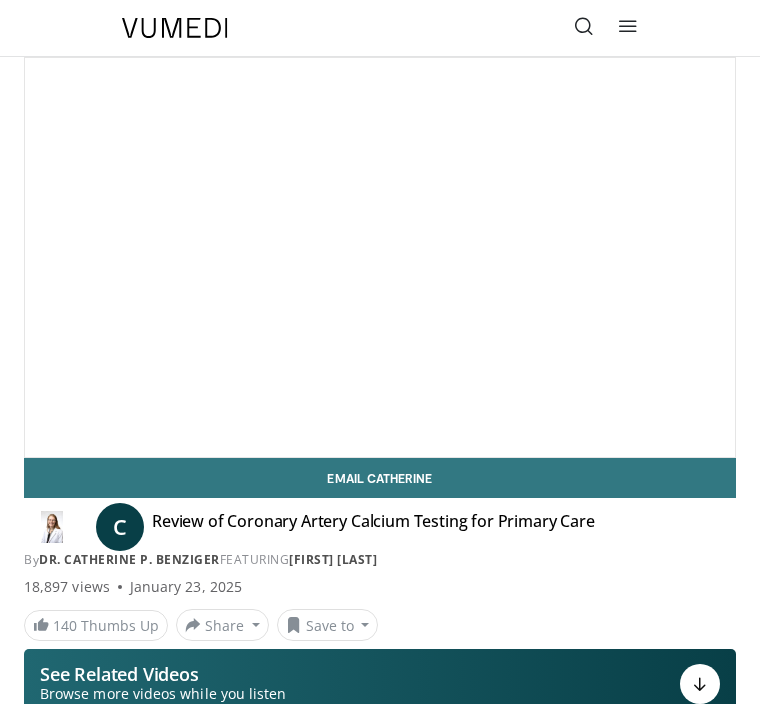 scroll, scrollTop: 0, scrollLeft: 0, axis: both 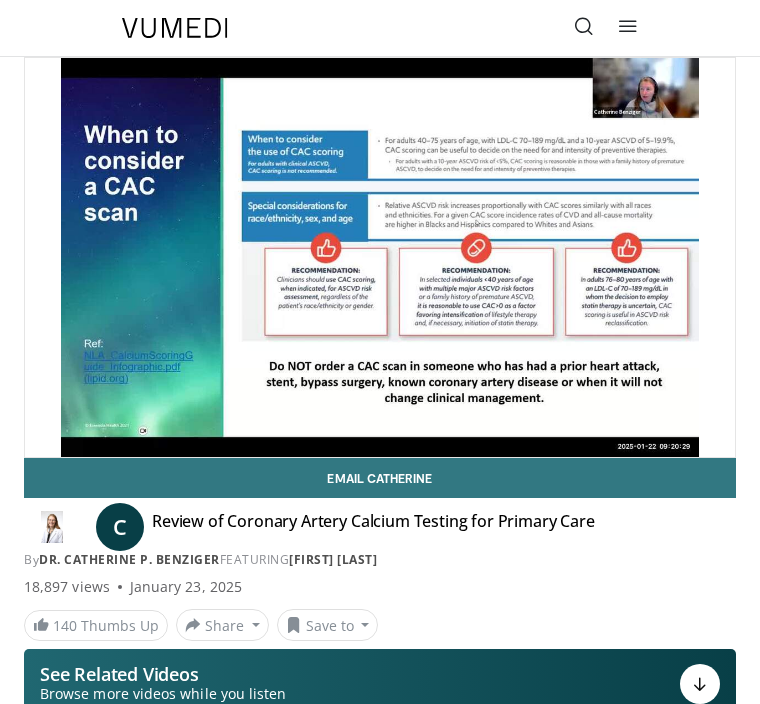 click on "10 seconds
Tap to unmute" at bounding box center [380, 257] 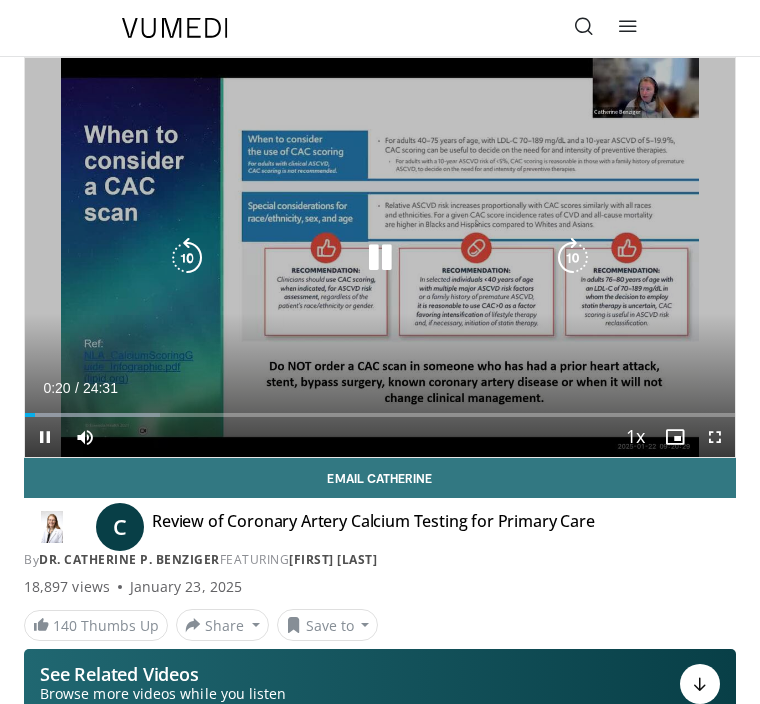 click at bounding box center [380, 258] 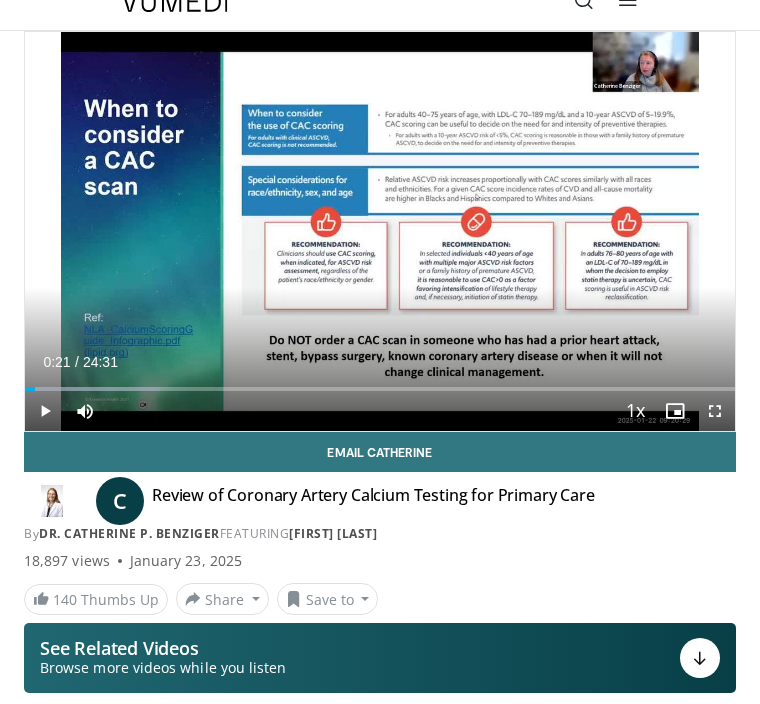 scroll, scrollTop: 0, scrollLeft: 0, axis: both 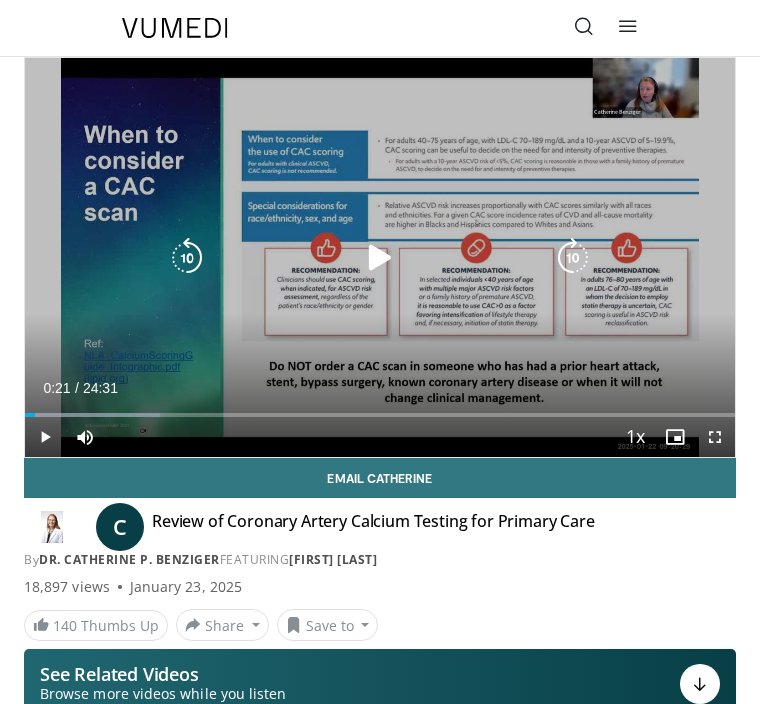click at bounding box center [380, 258] 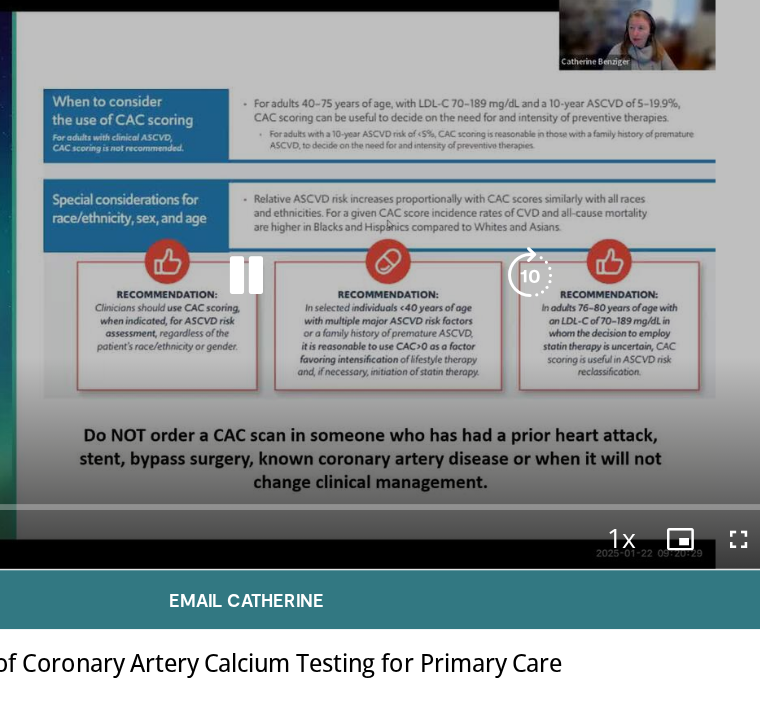 click at bounding box center [380, 258] 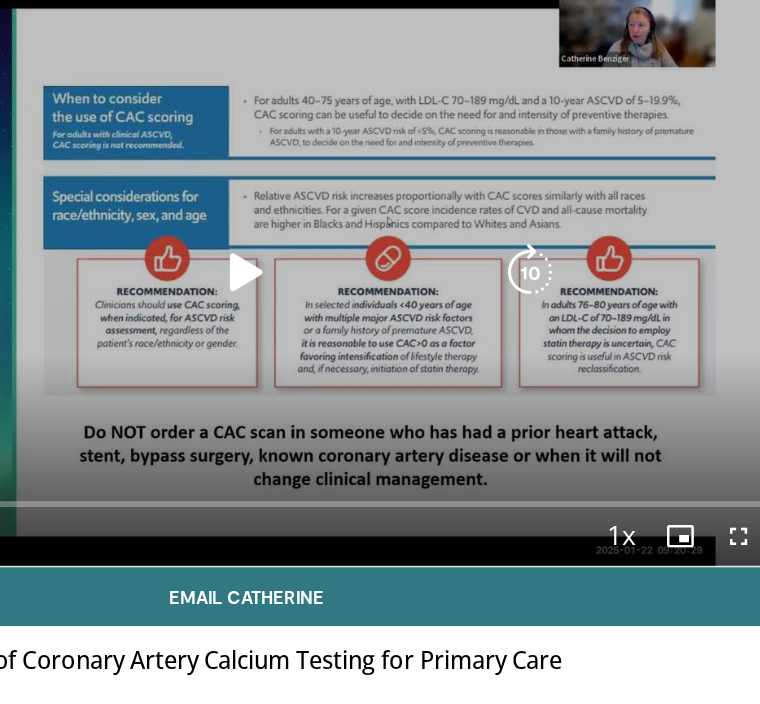 click at bounding box center [380, 258] 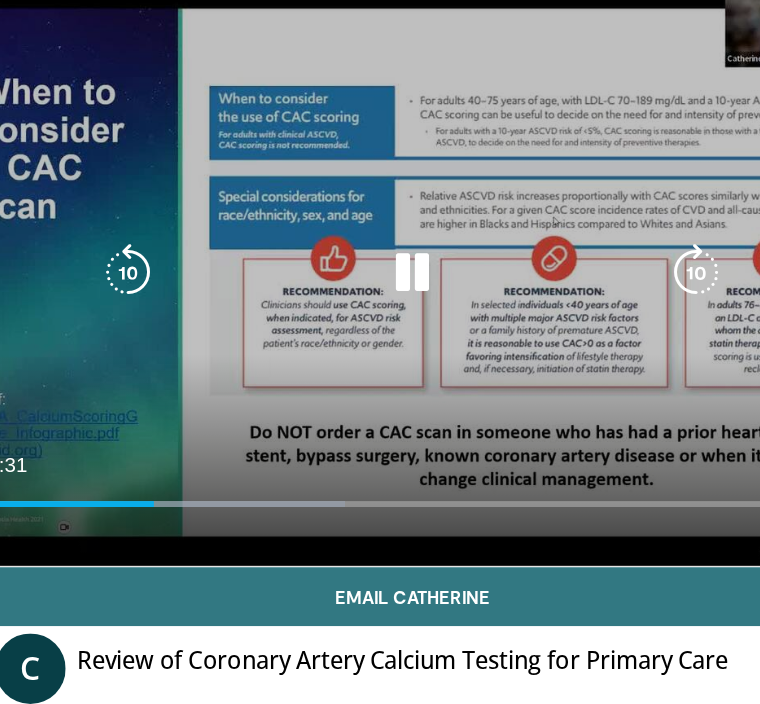 click at bounding box center [187, 258] 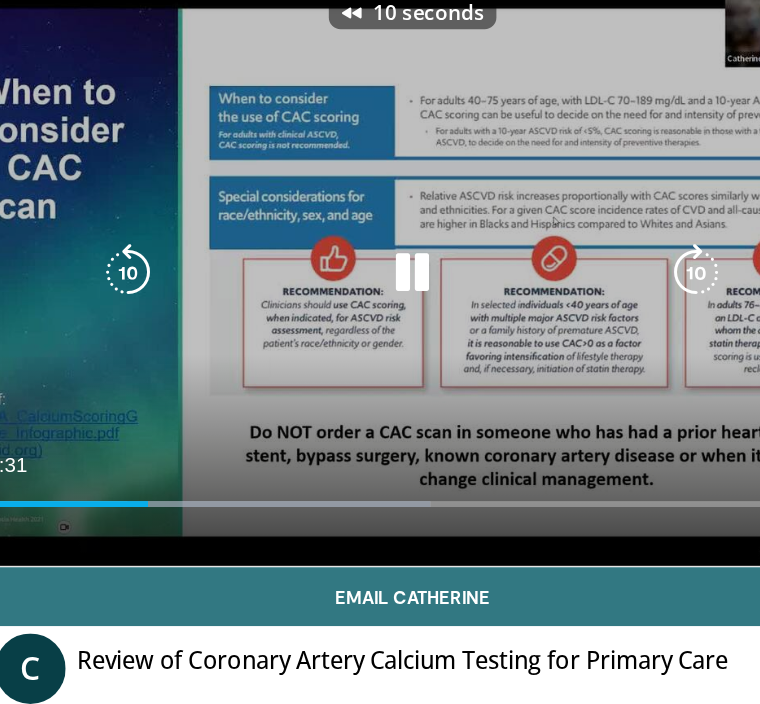 click at bounding box center [187, 258] 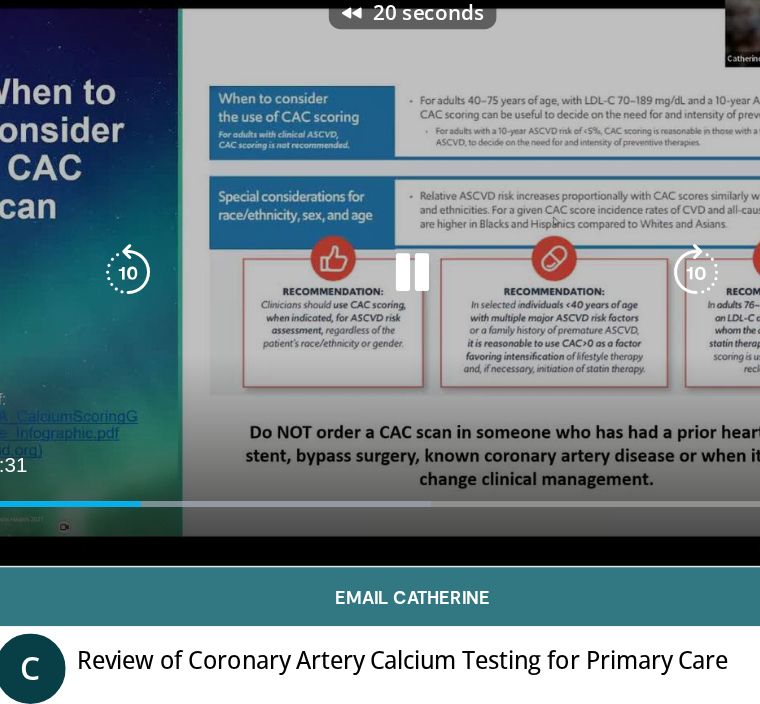 click at bounding box center (187, 258) 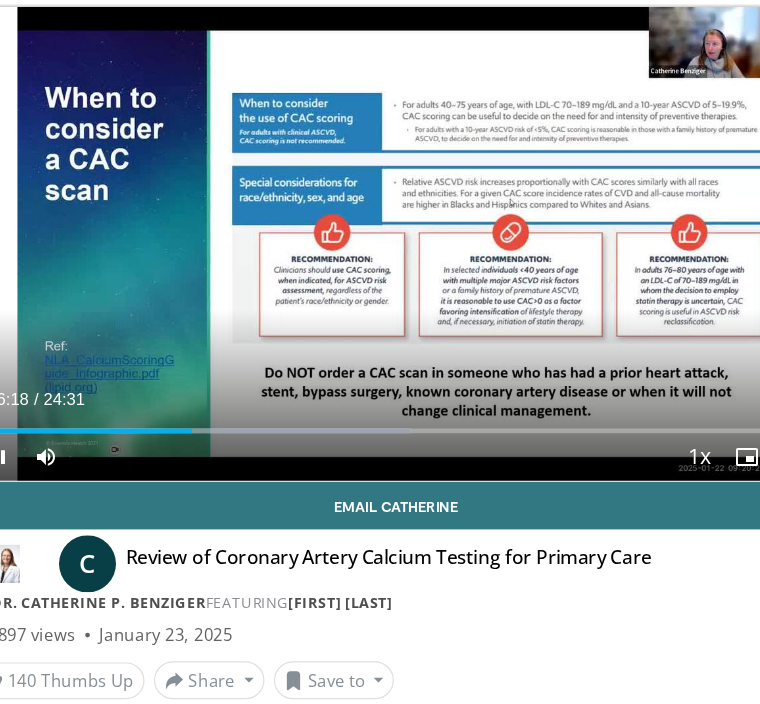 scroll, scrollTop: 0, scrollLeft: 0, axis: both 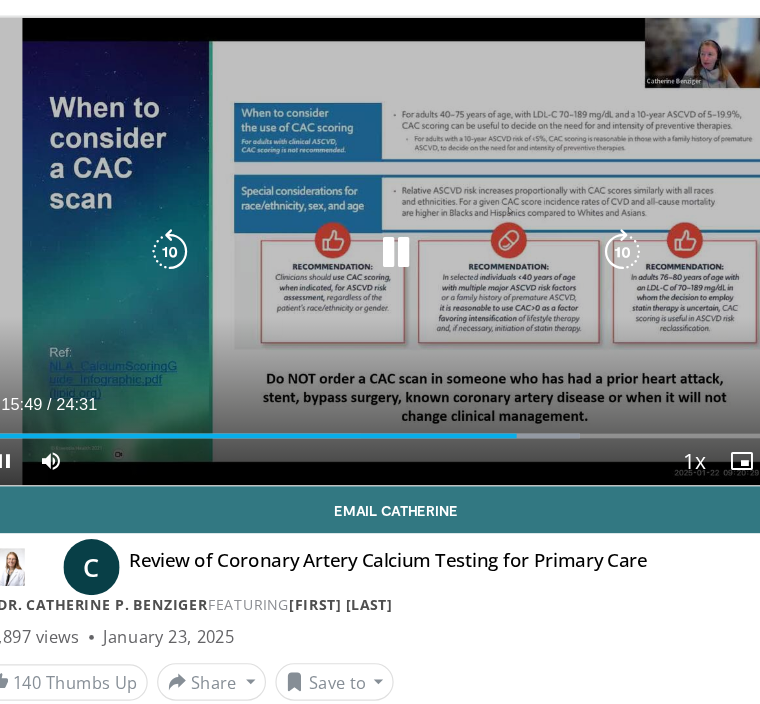 click at bounding box center [187, 258] 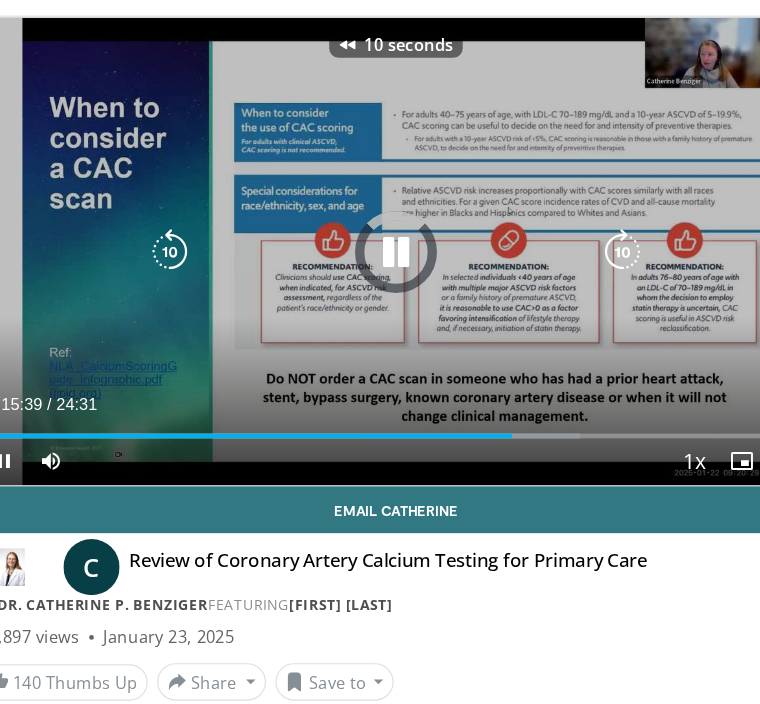 click at bounding box center (187, 258) 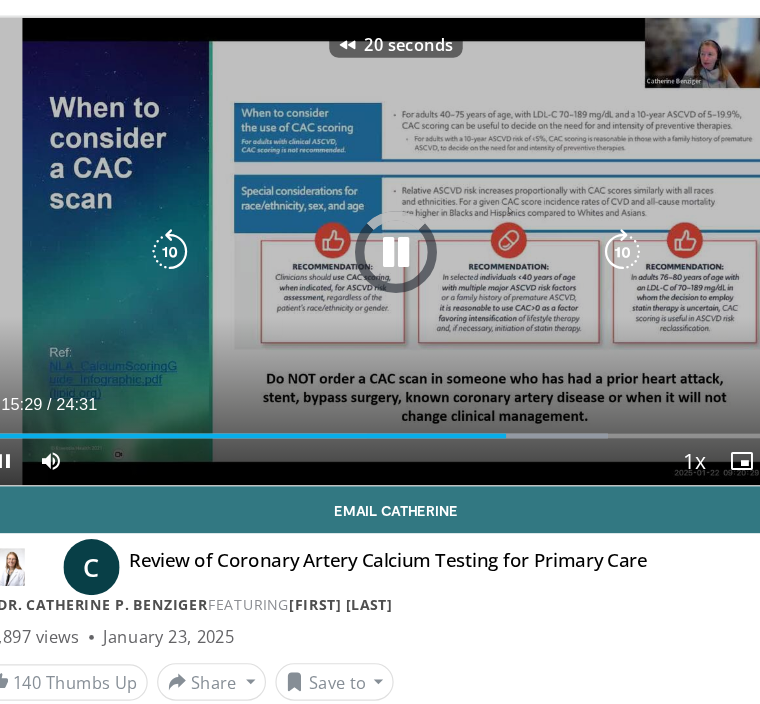 click at bounding box center (187, 258) 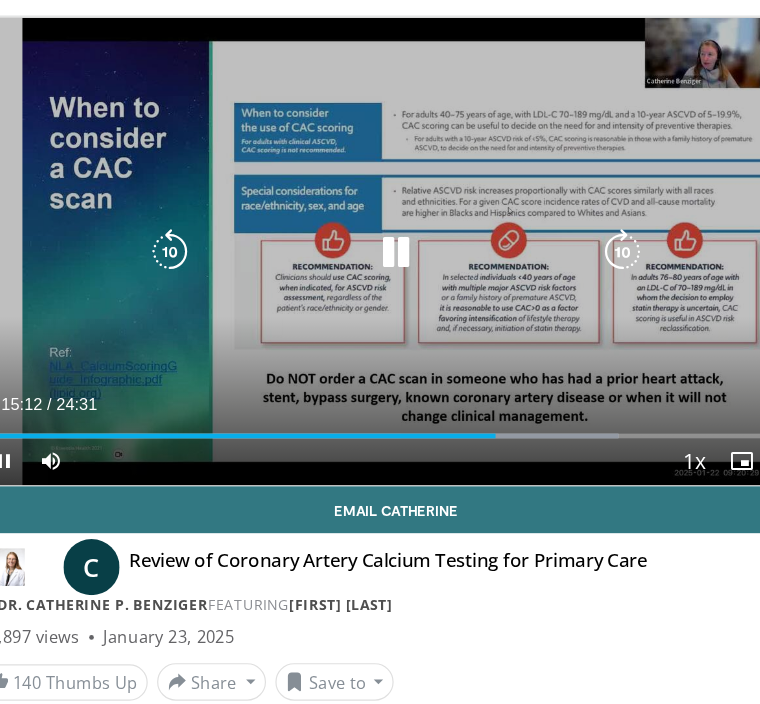 click at bounding box center (187, 258) 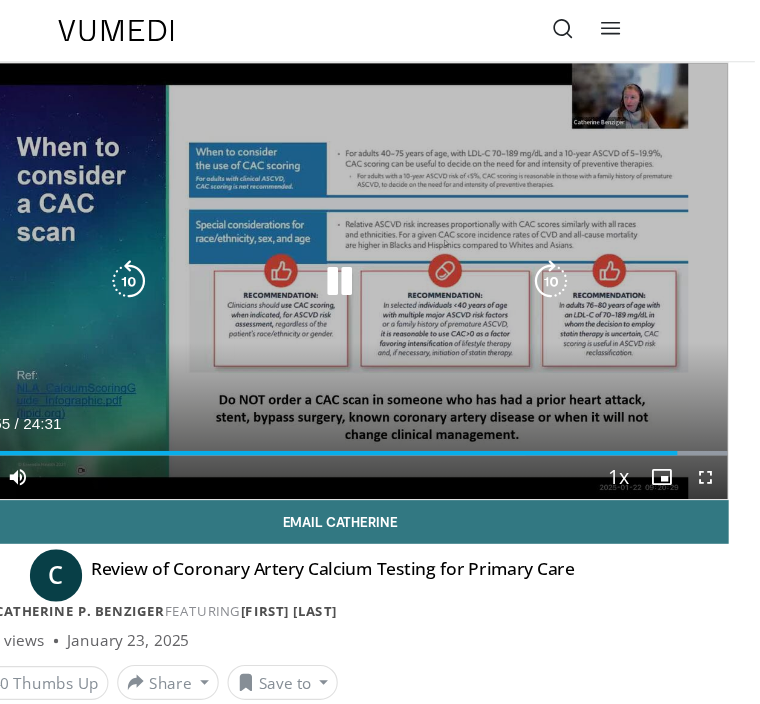 scroll, scrollTop: 0, scrollLeft: 0, axis: both 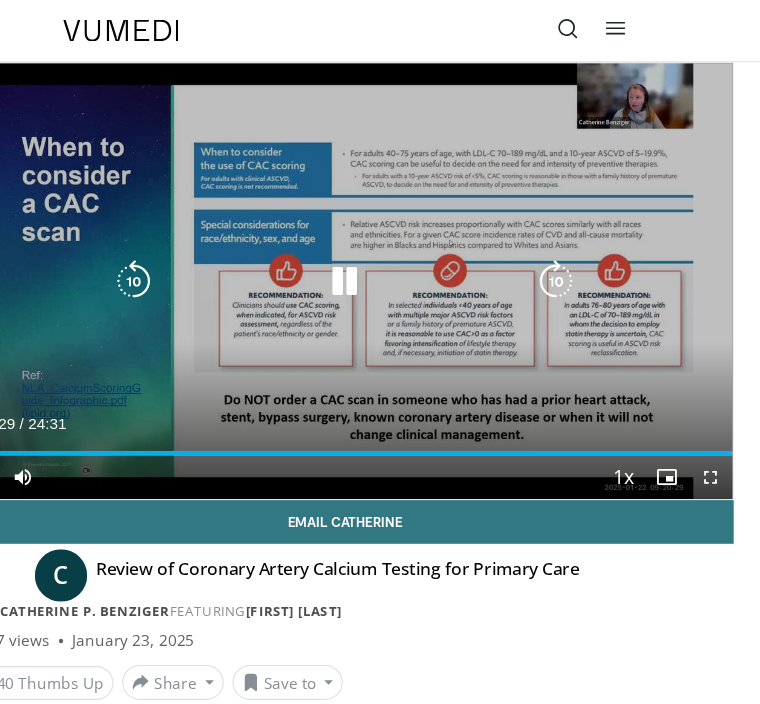 click at bounding box center [380, 258] 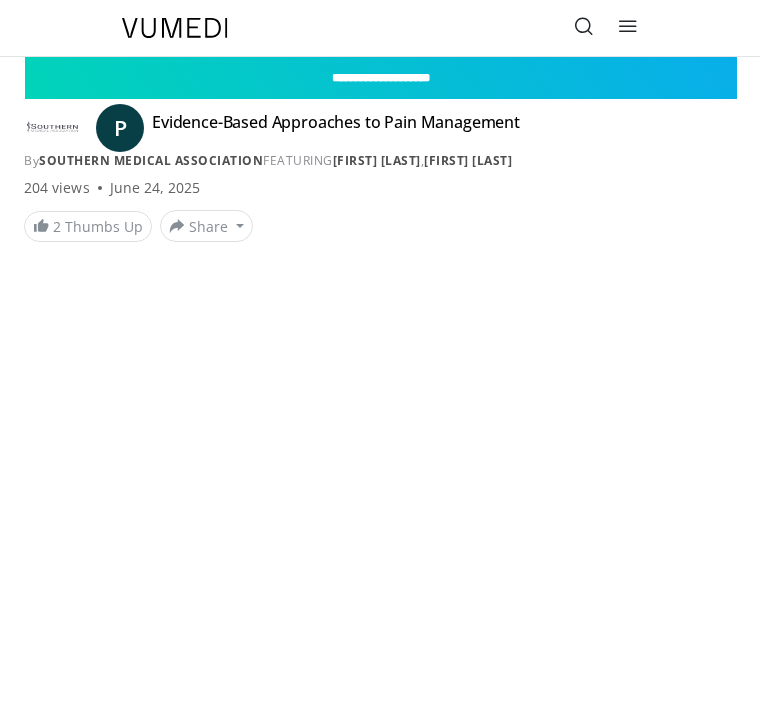 scroll, scrollTop: 0, scrollLeft: 0, axis: both 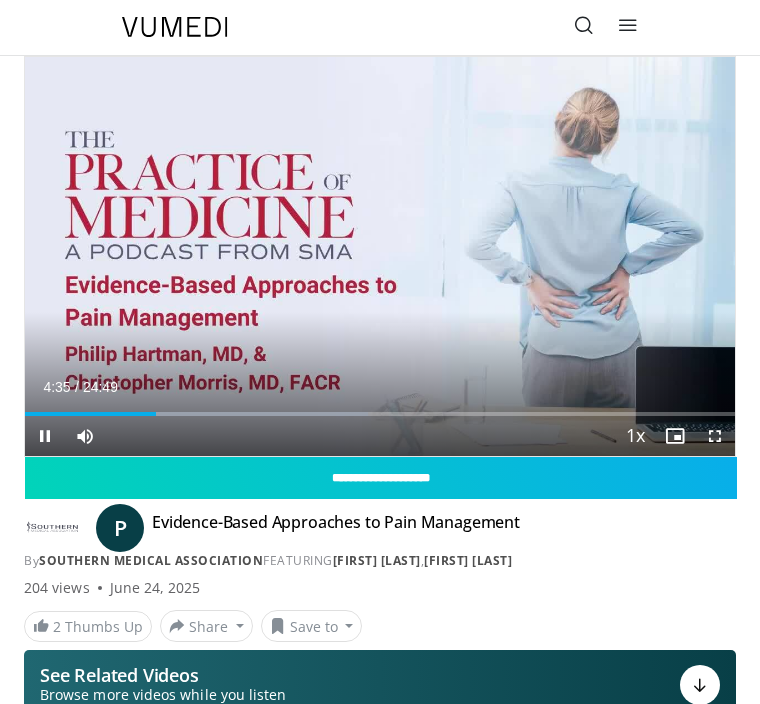 click at bounding box center [380, 257] 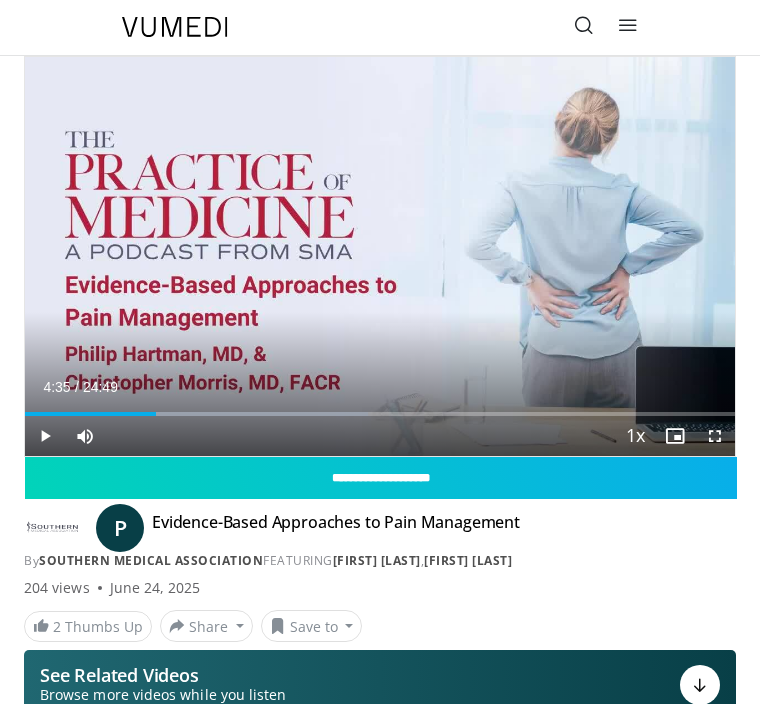 click at bounding box center [380, 257] 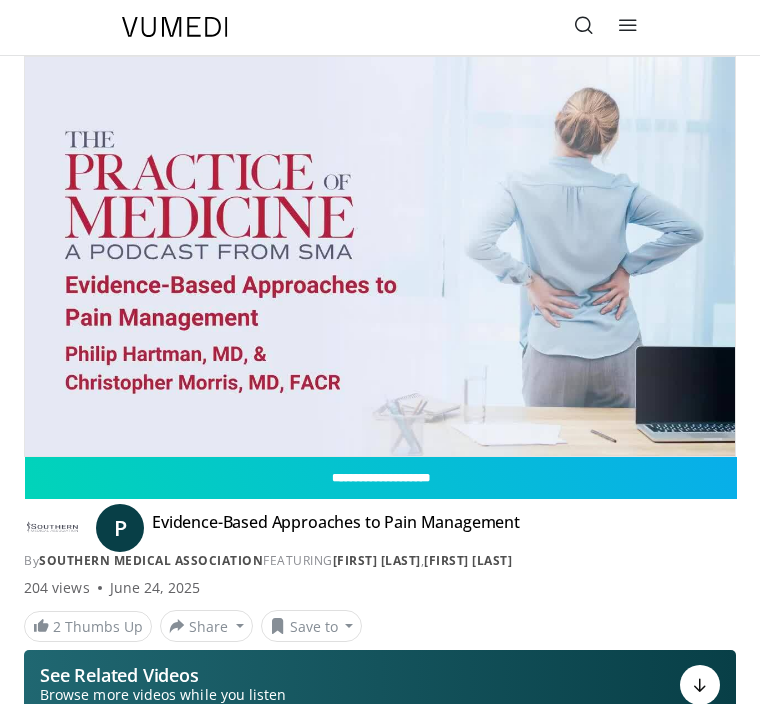 click at bounding box center [187, 257] 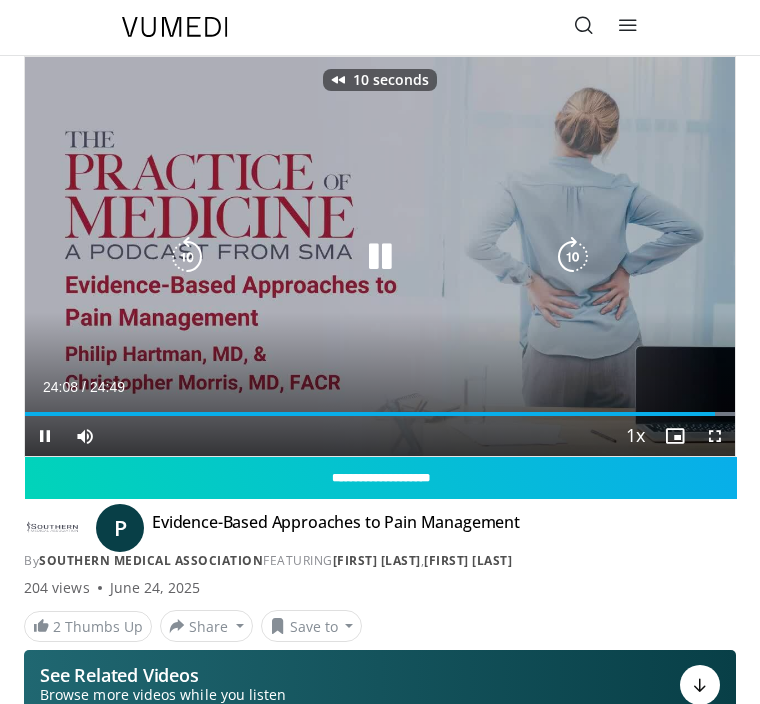click at bounding box center [187, 257] 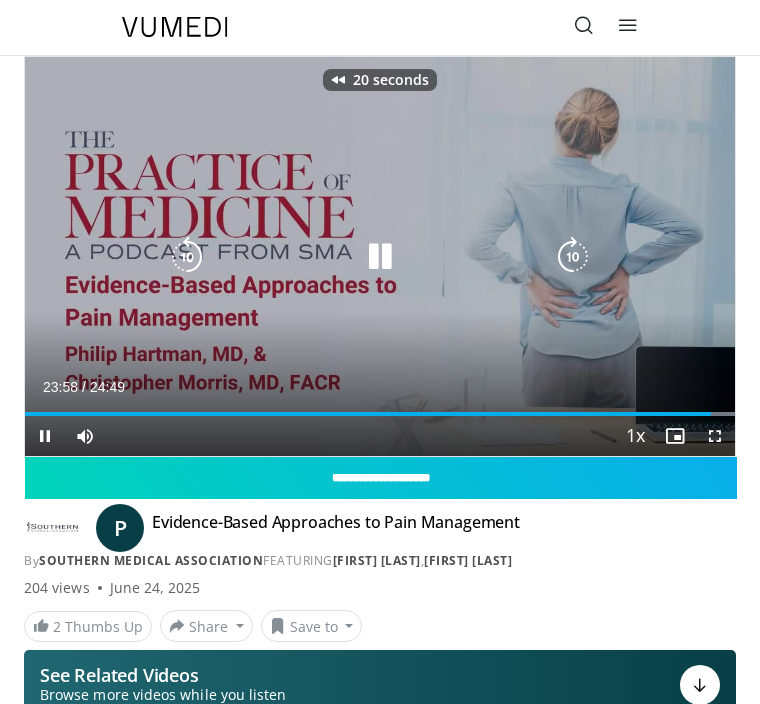 click at bounding box center [187, 257] 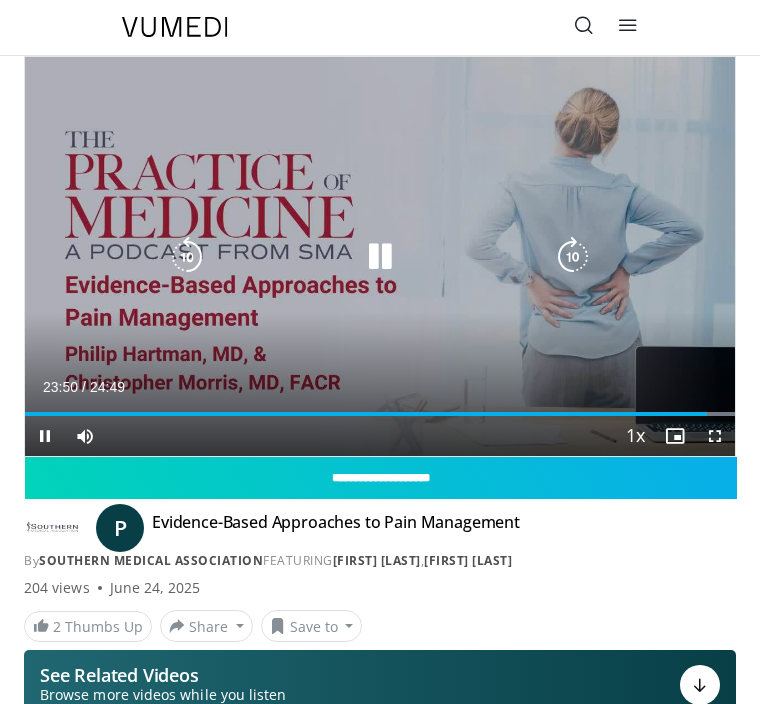 click on "**********" at bounding box center [380, 549] 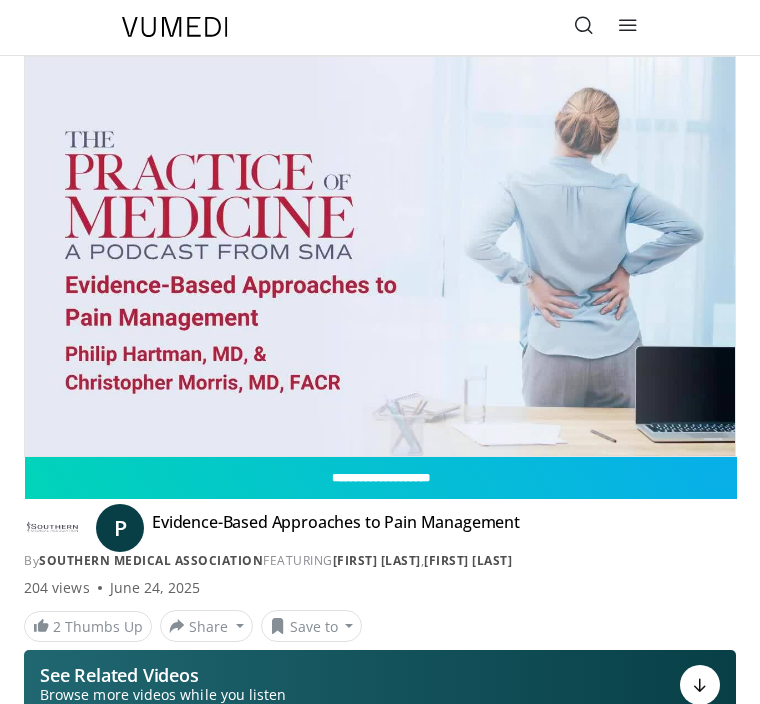 scroll, scrollTop: 0, scrollLeft: 0, axis: both 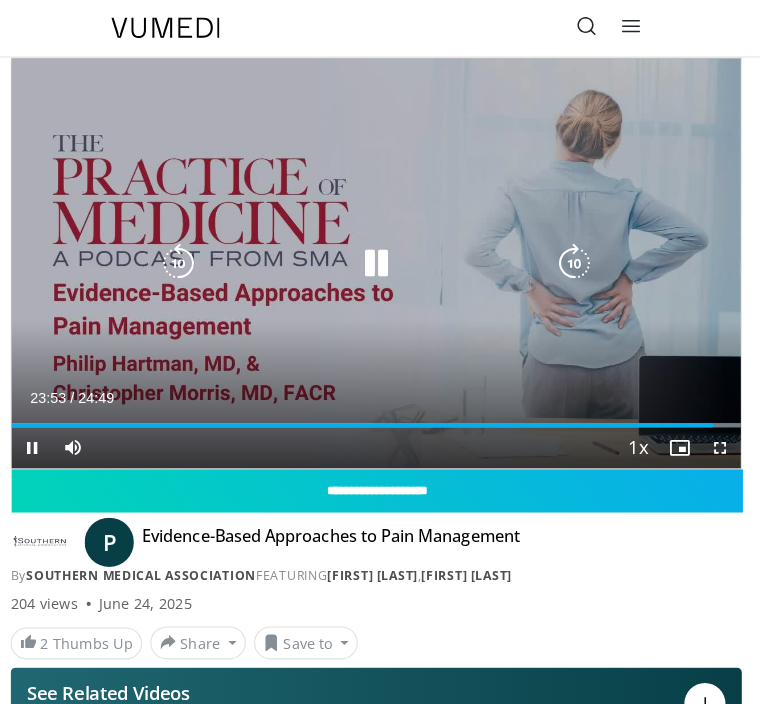 click at bounding box center (380, 258) 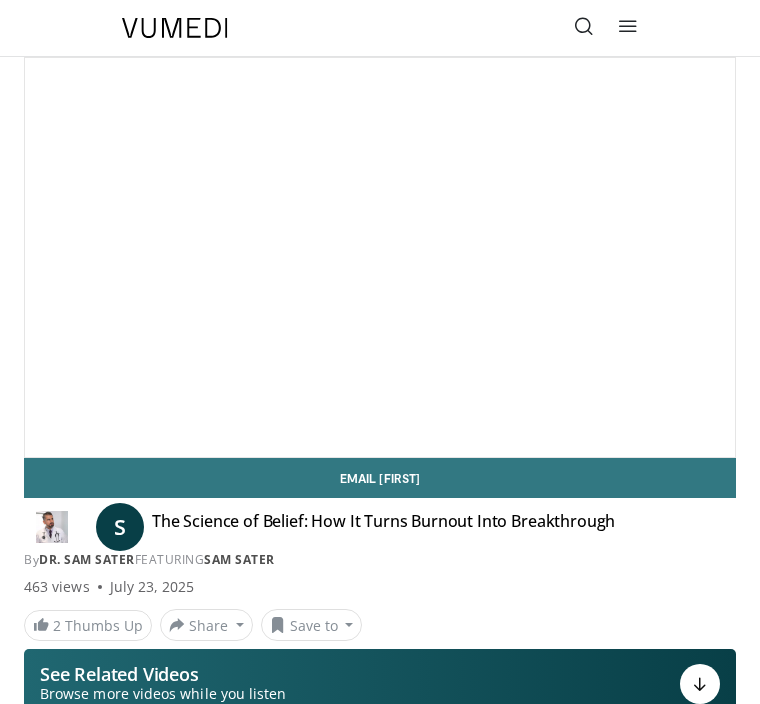 scroll, scrollTop: 0, scrollLeft: 0, axis: both 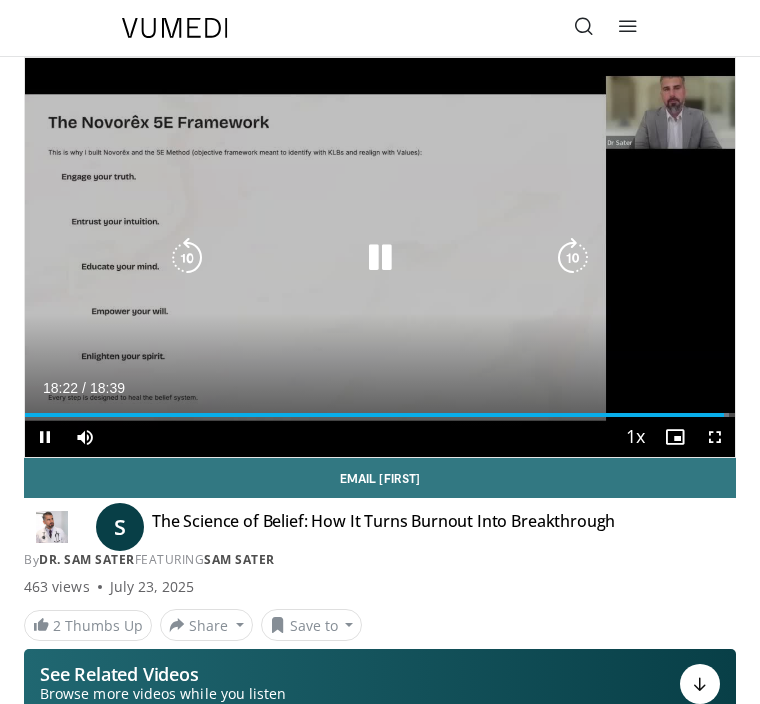 click at bounding box center [380, 258] 